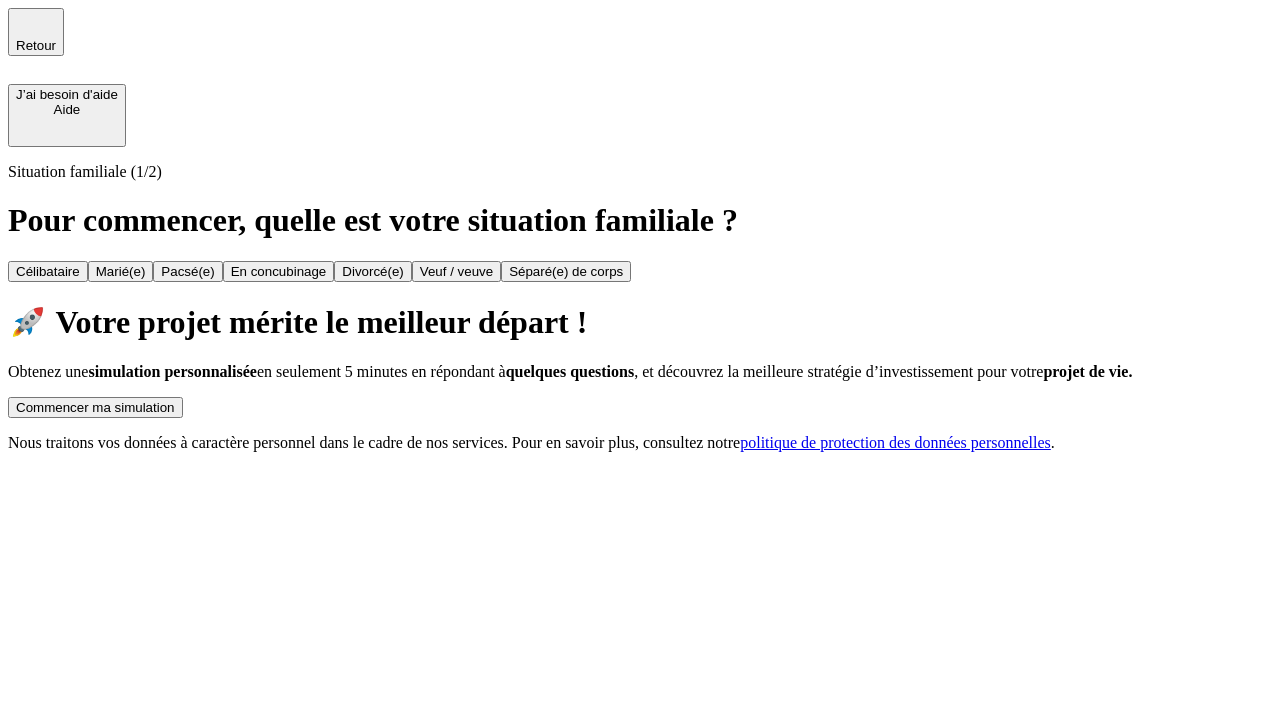 scroll, scrollTop: 0, scrollLeft: 0, axis: both 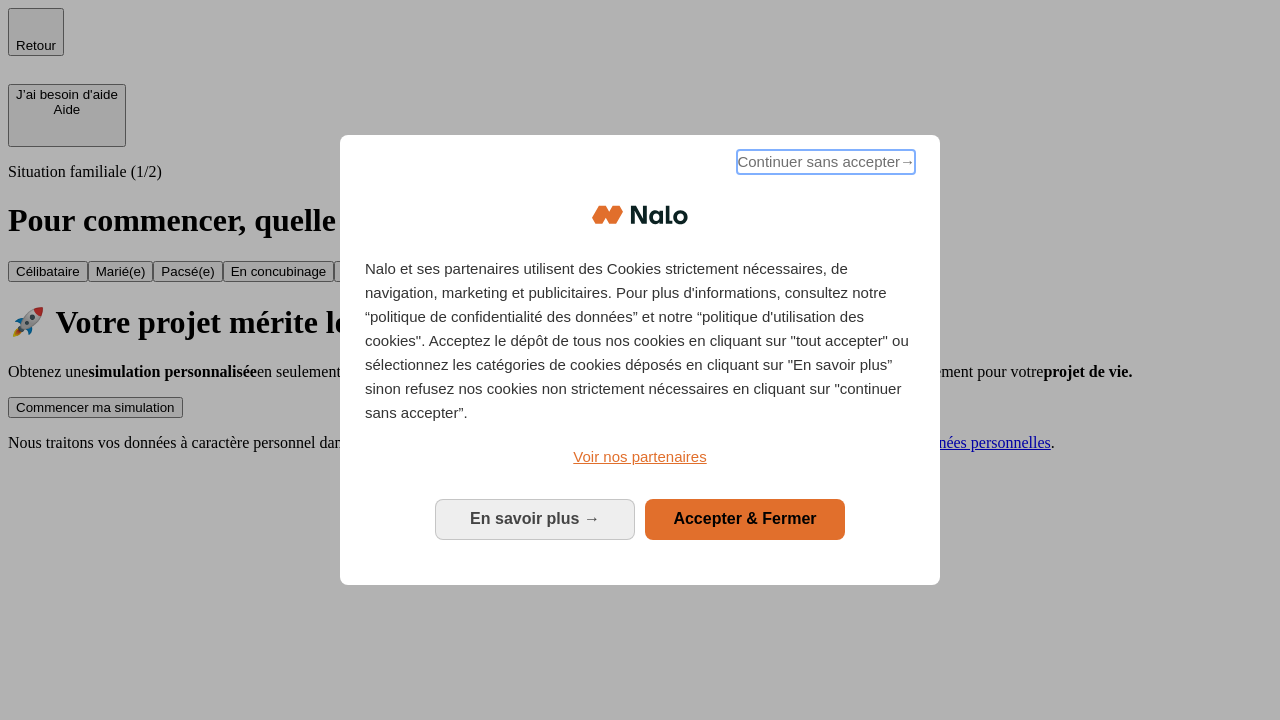 click on "Continuer sans accepter  →" at bounding box center [826, 162] 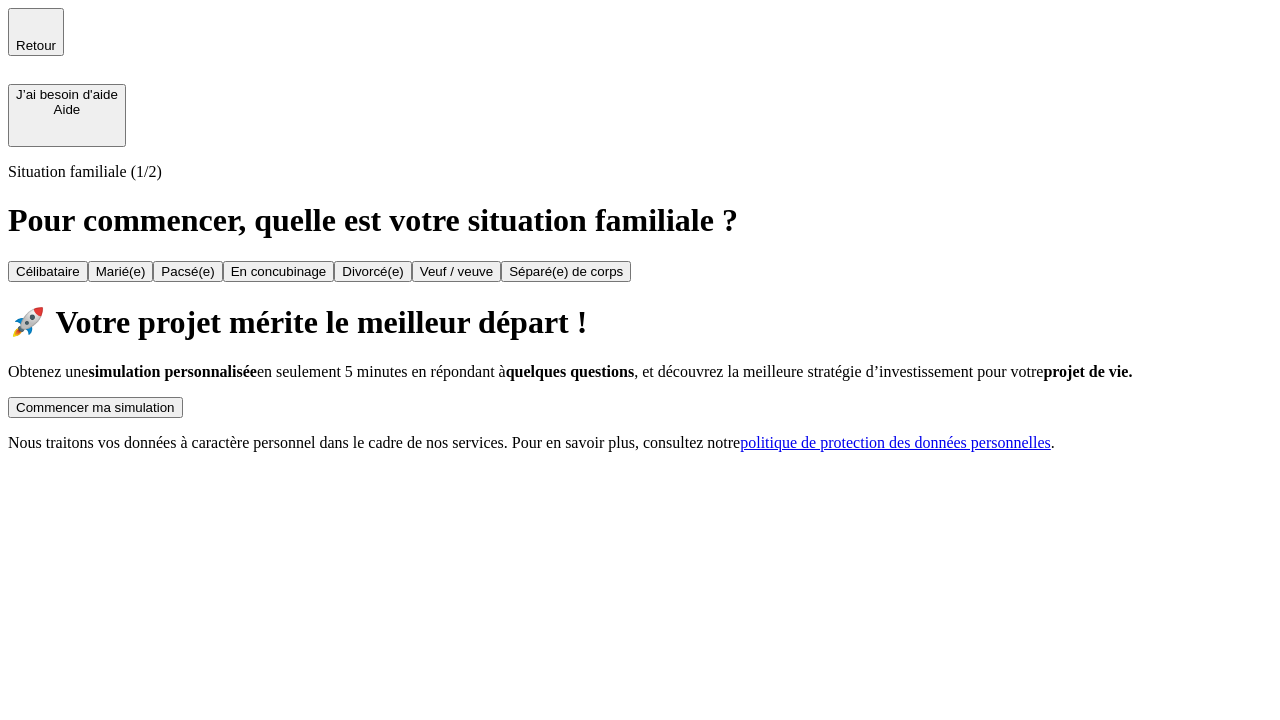 click on "Commencer ma simulation" at bounding box center (95, 407) 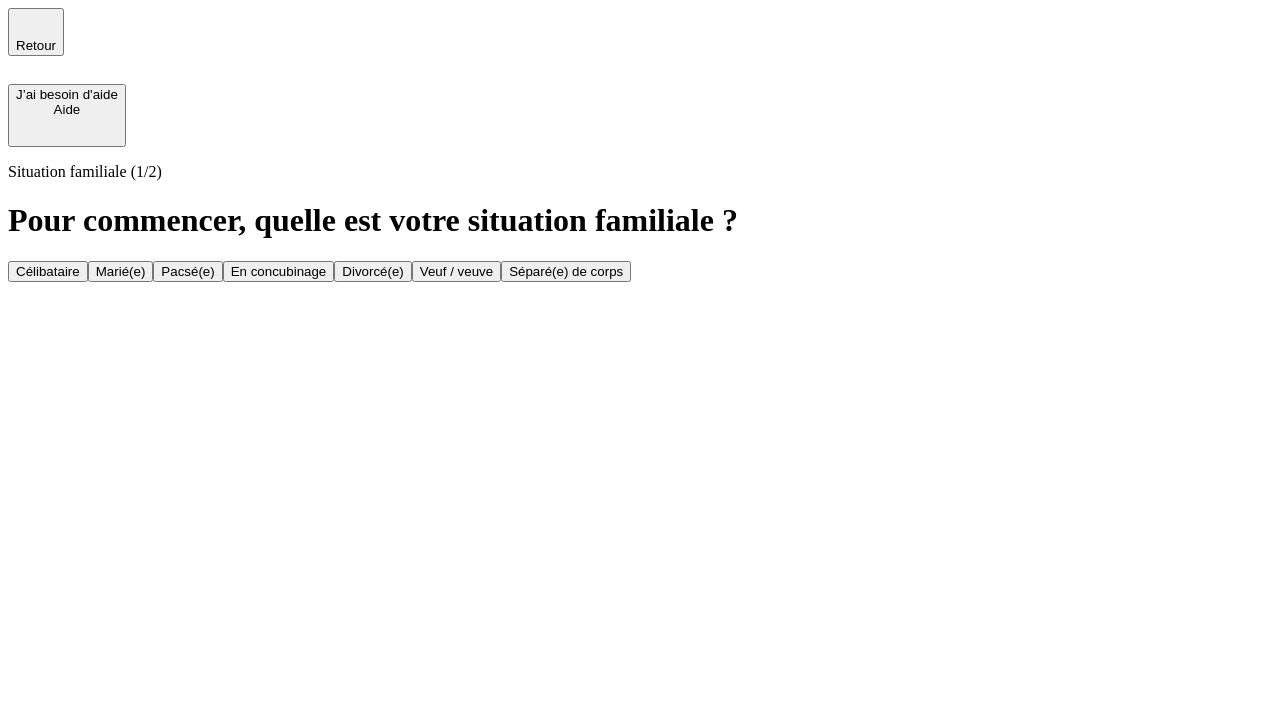 click on "Célibataire" at bounding box center [48, 271] 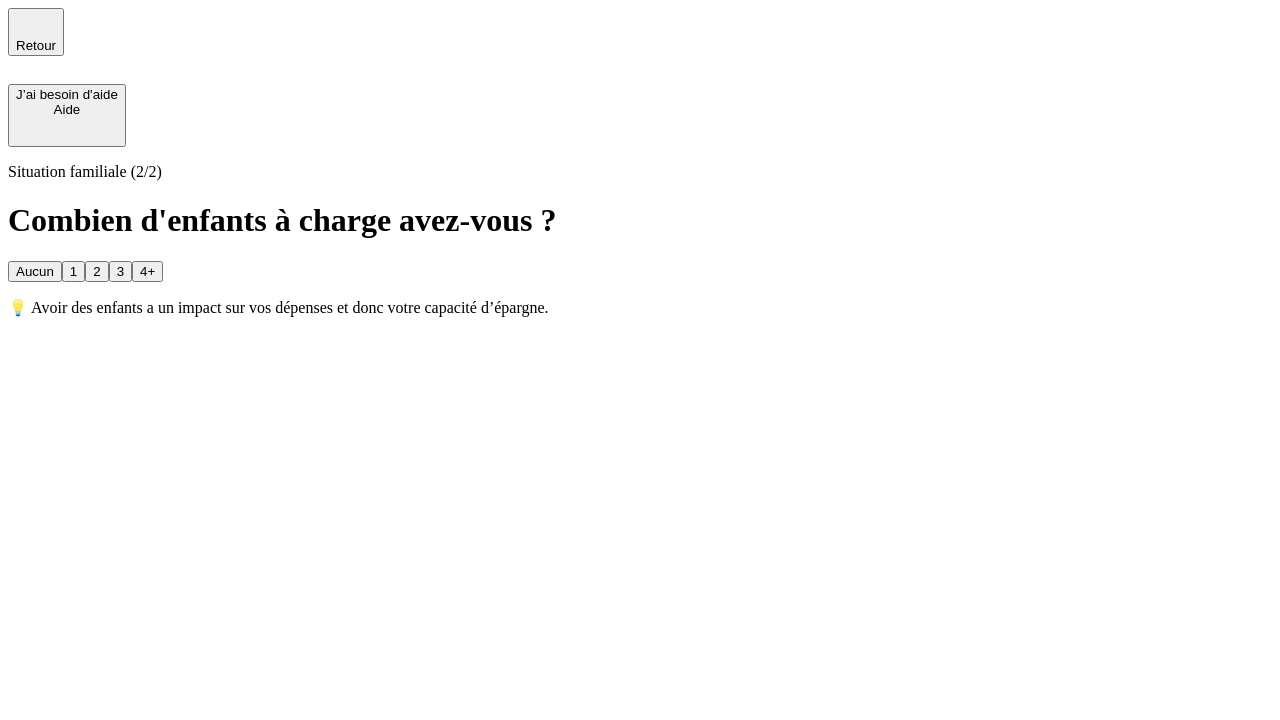click on "Aucun" at bounding box center [35, 271] 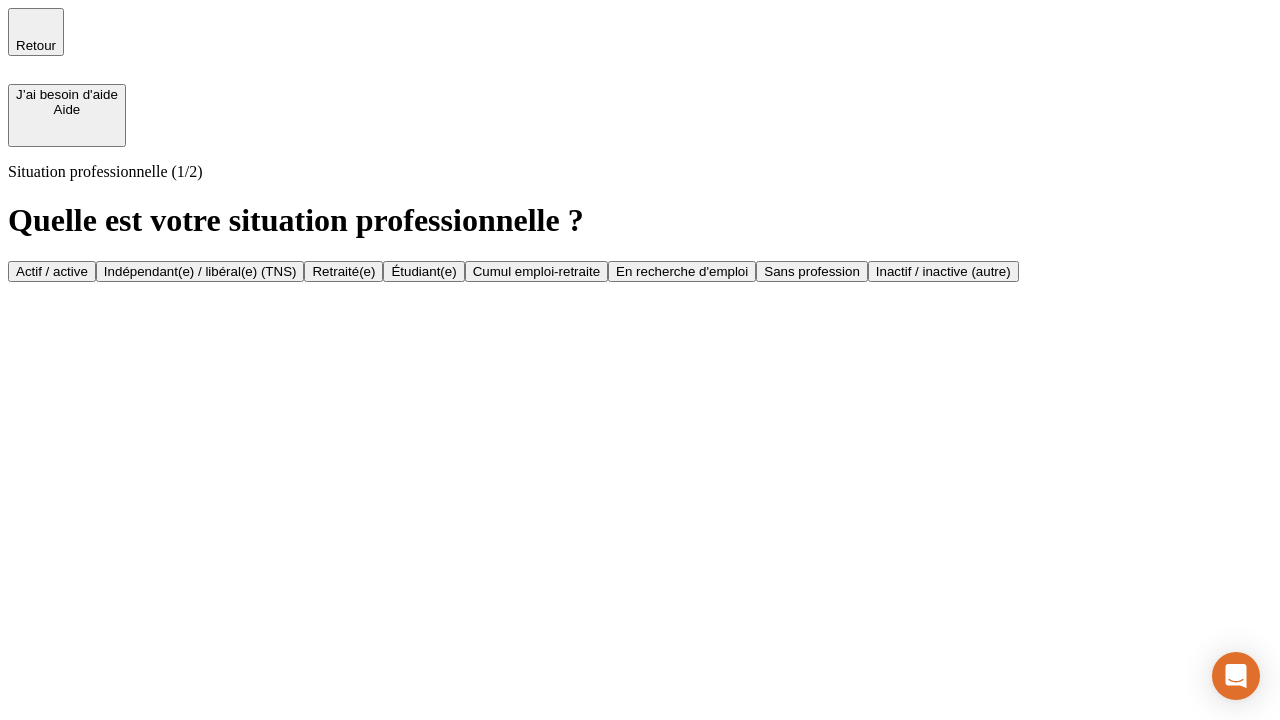 click on "Actif / active" at bounding box center (52, 271) 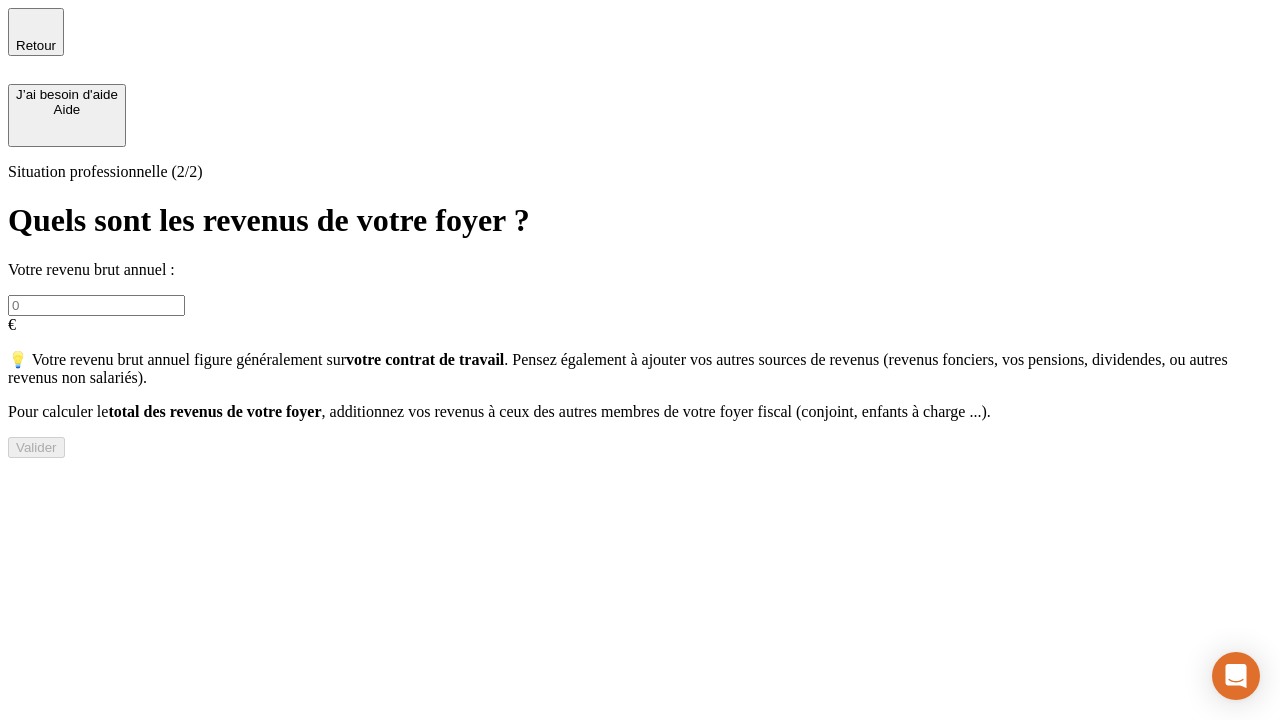 click at bounding box center [96, 305] 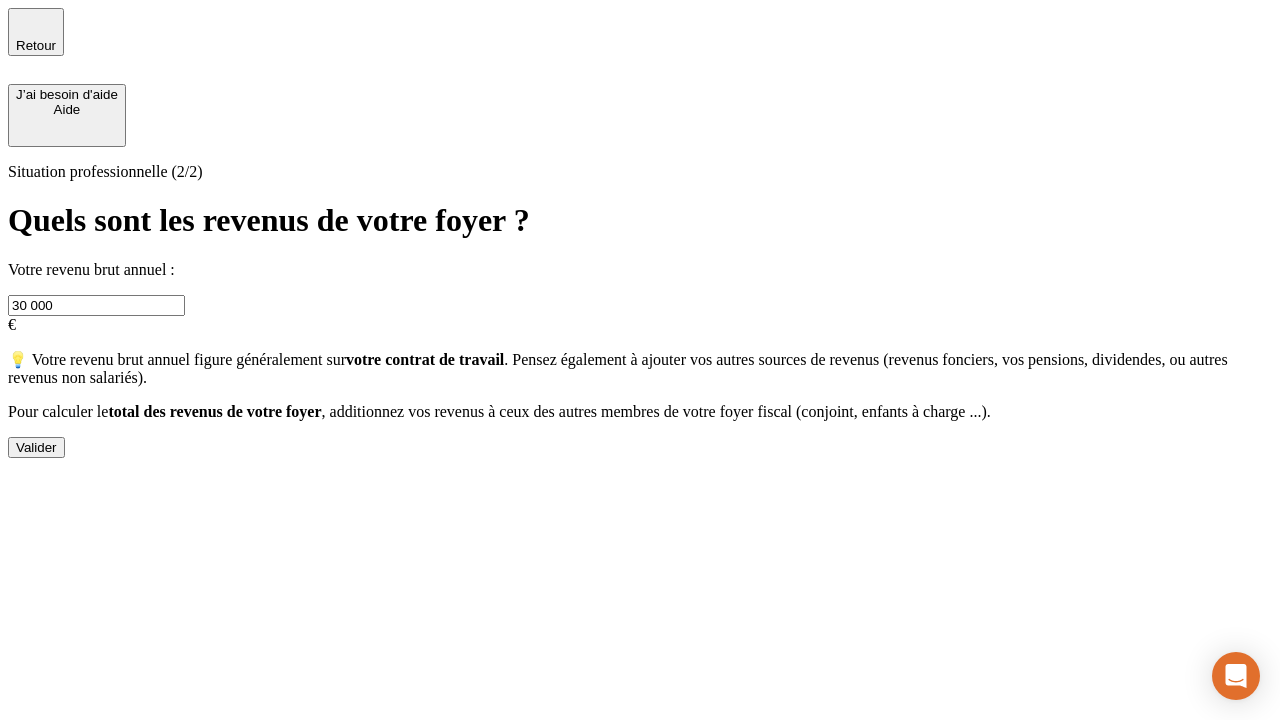 type on "30 000" 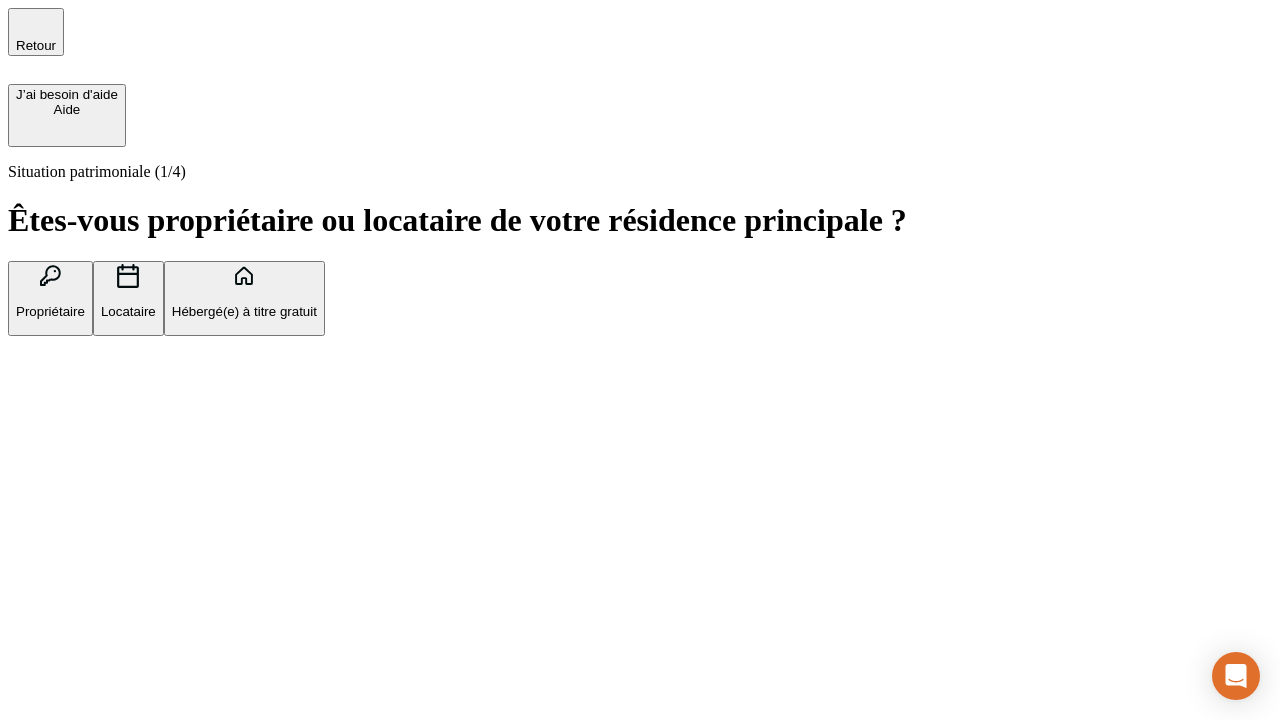 click on "Hébergé(e) à titre gratuit" at bounding box center (244, 311) 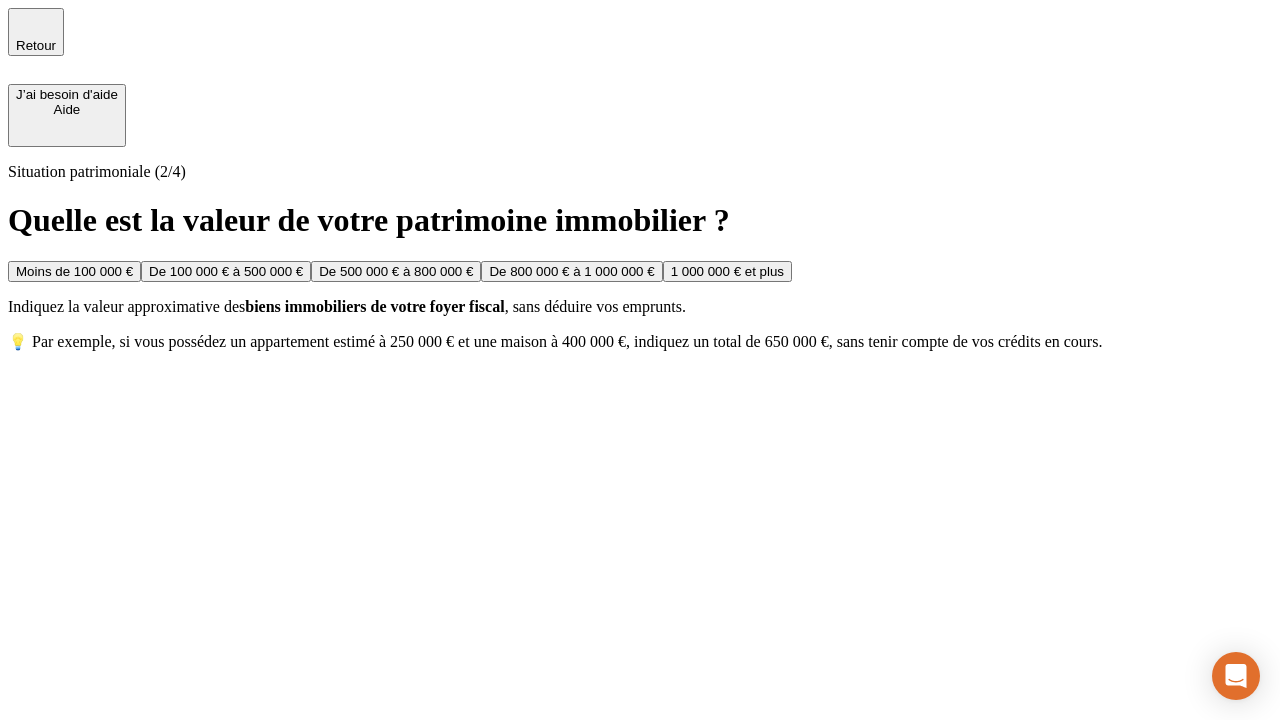 click on "Moins de 100 000 €" at bounding box center (74, 271) 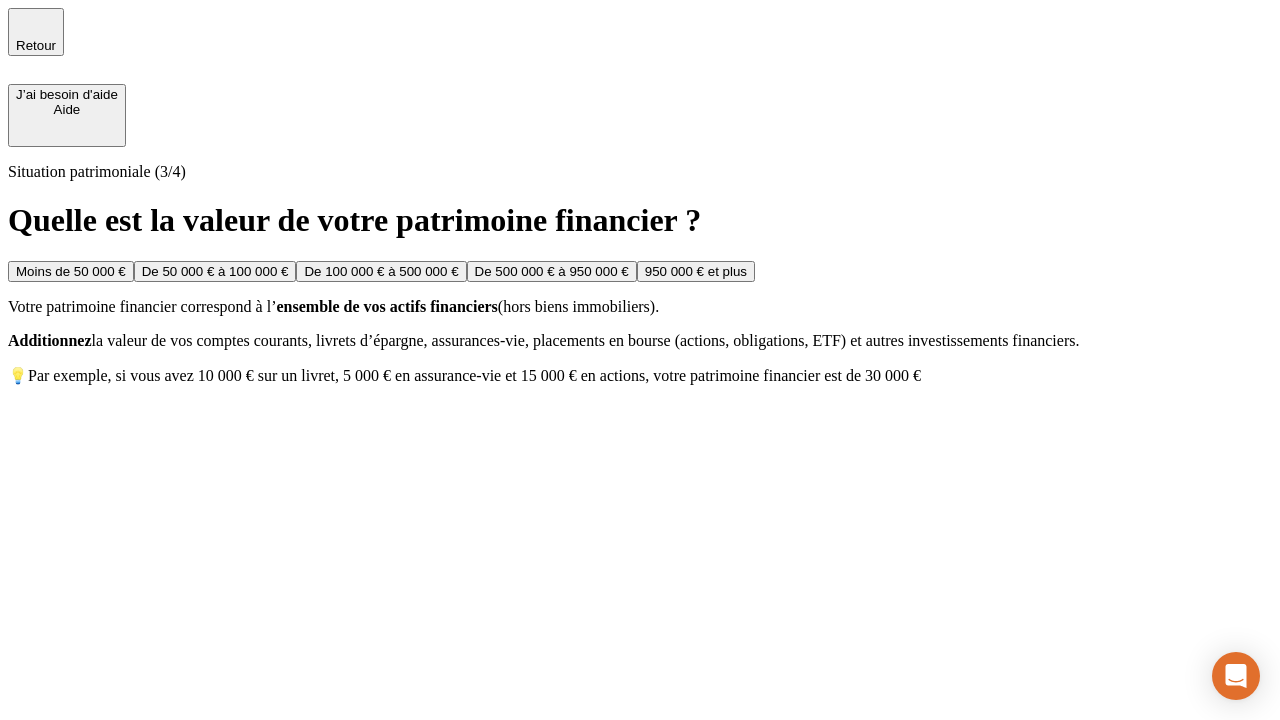 click on "Moins de 50 000 €" at bounding box center (71, 271) 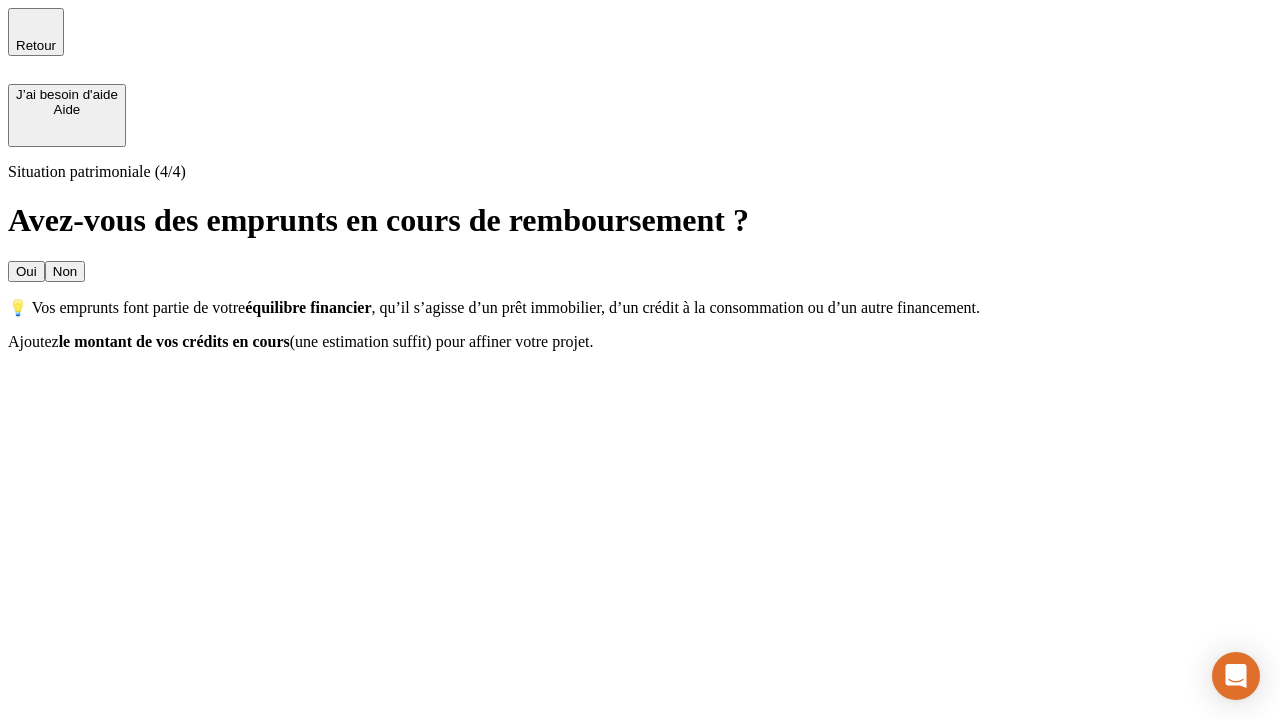 click on "Non" at bounding box center (65, 271) 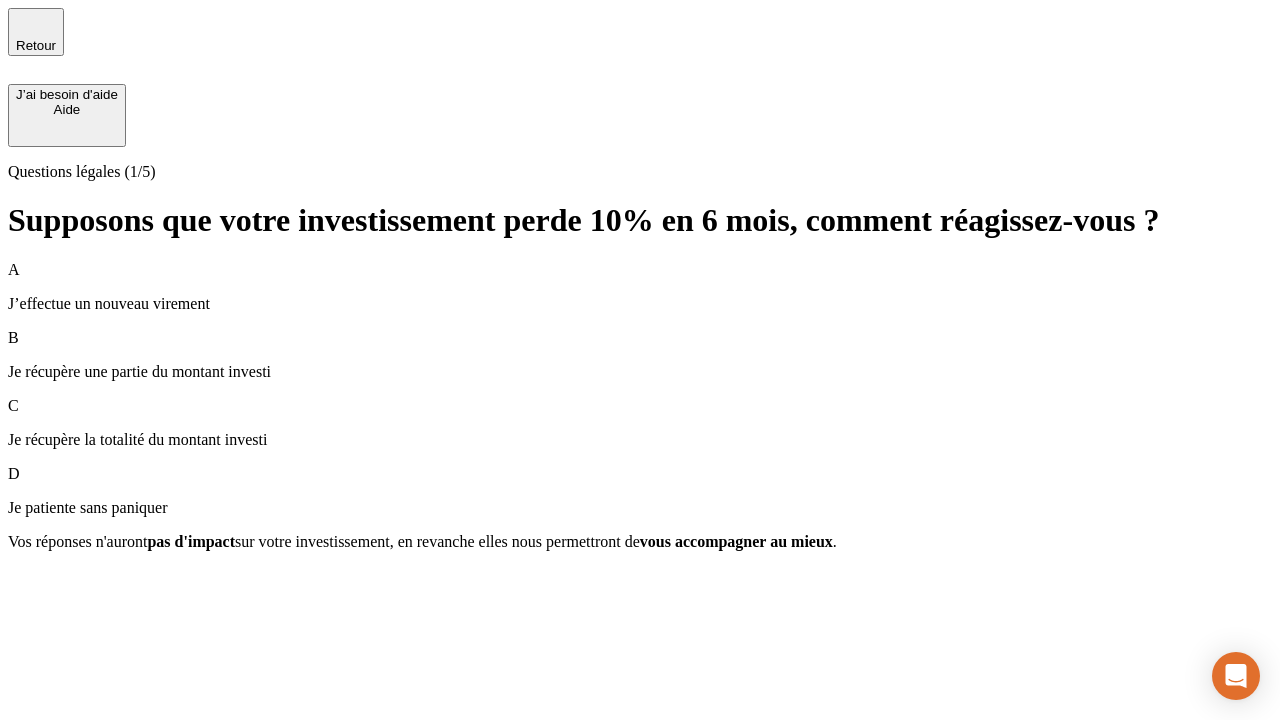 click on "A J’effectue un nouveau virement" at bounding box center (640, 287) 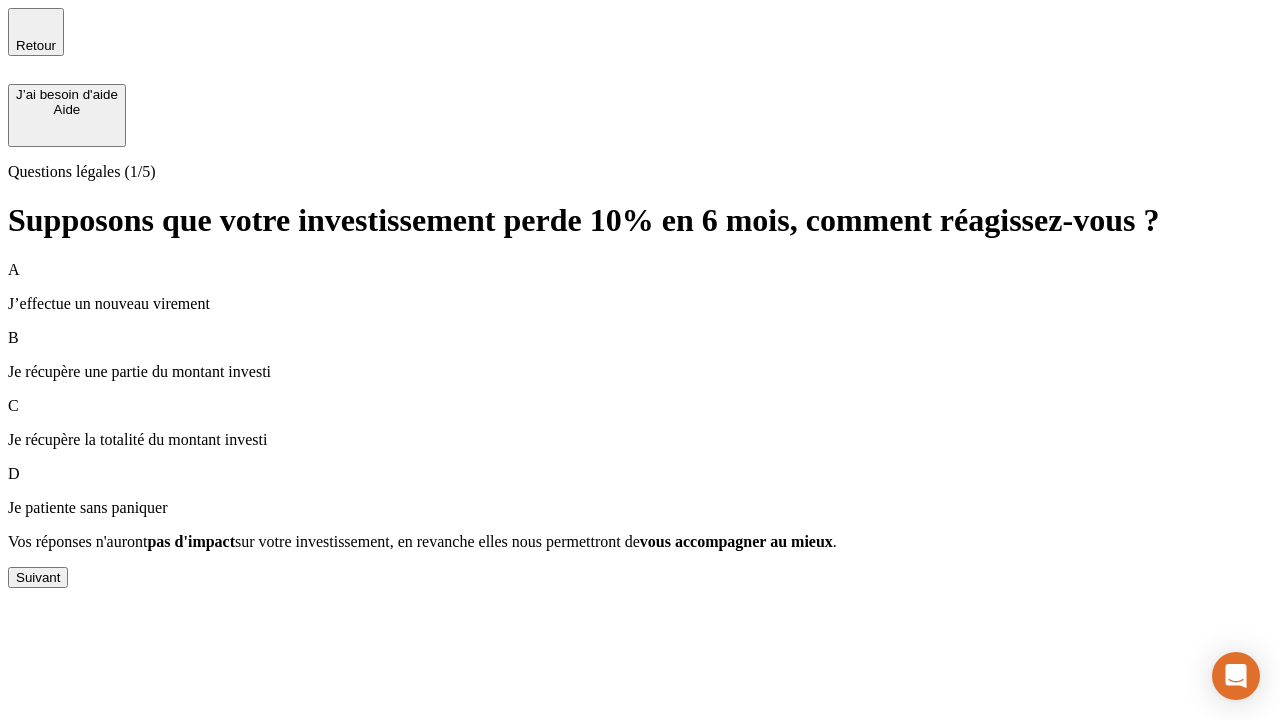 click on "Suivant" at bounding box center [38, 577] 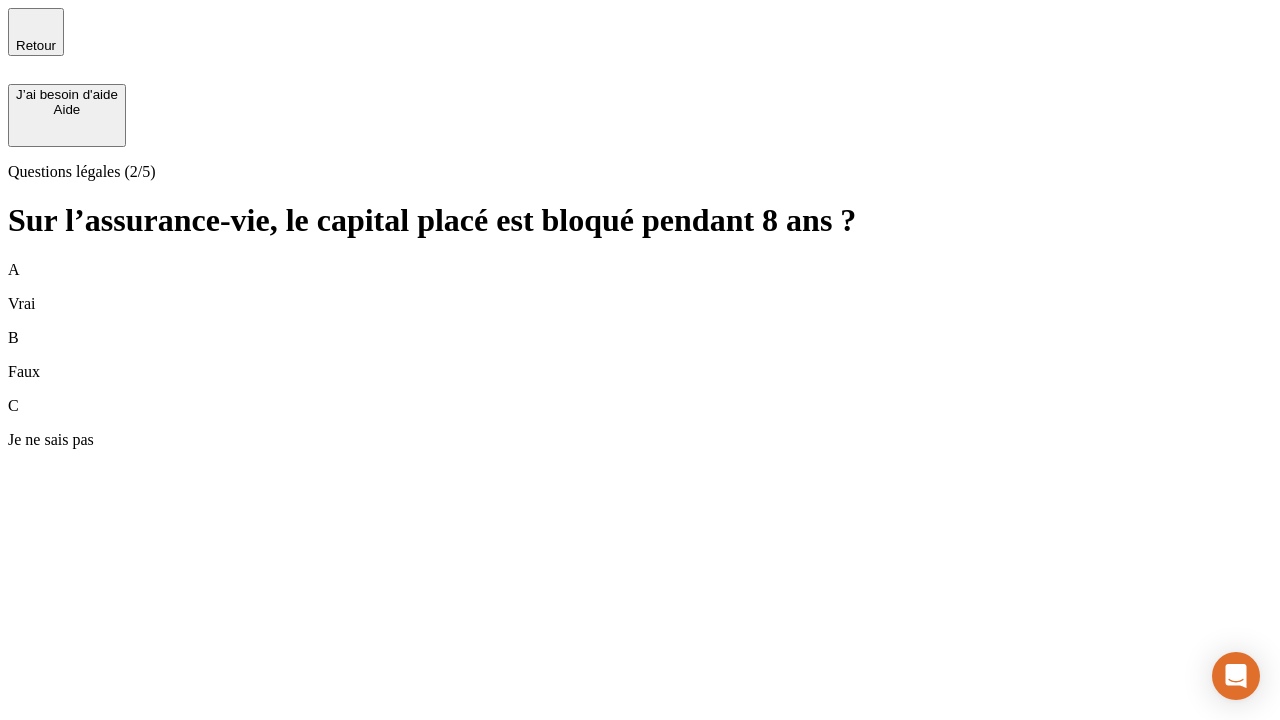 click on "B Faux" at bounding box center (640, 355) 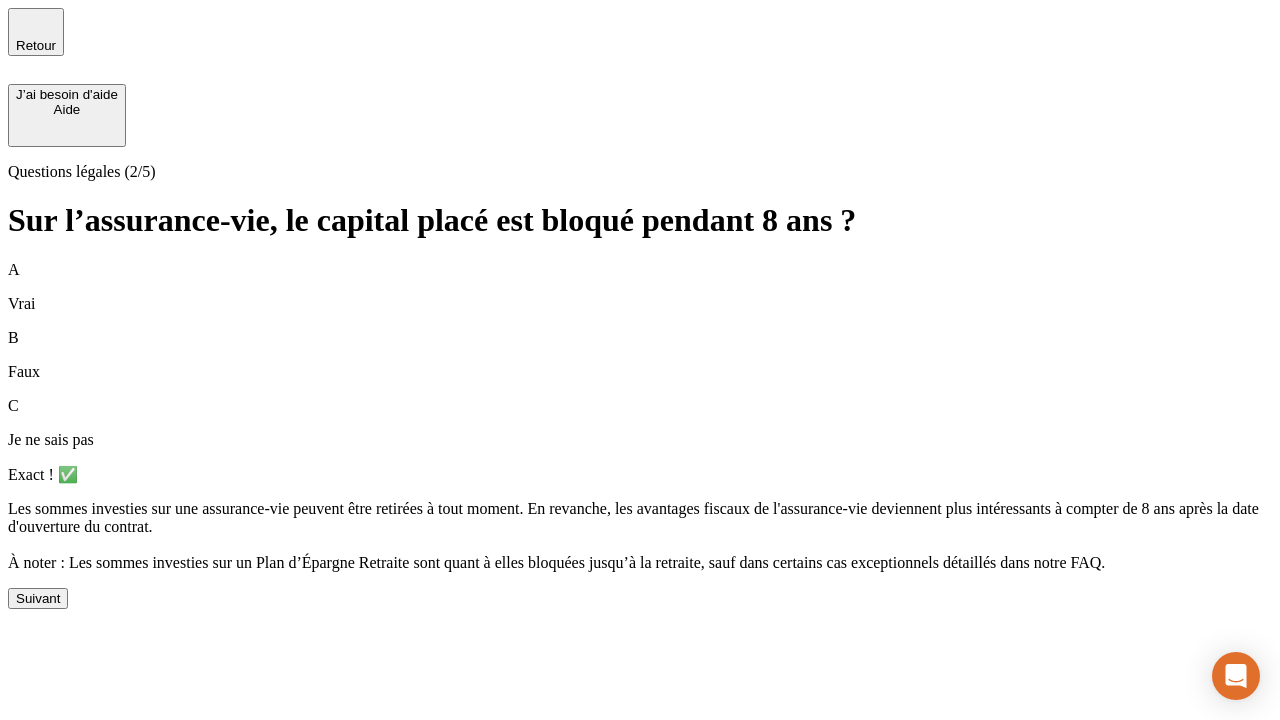 click on "Suivant" at bounding box center [38, 598] 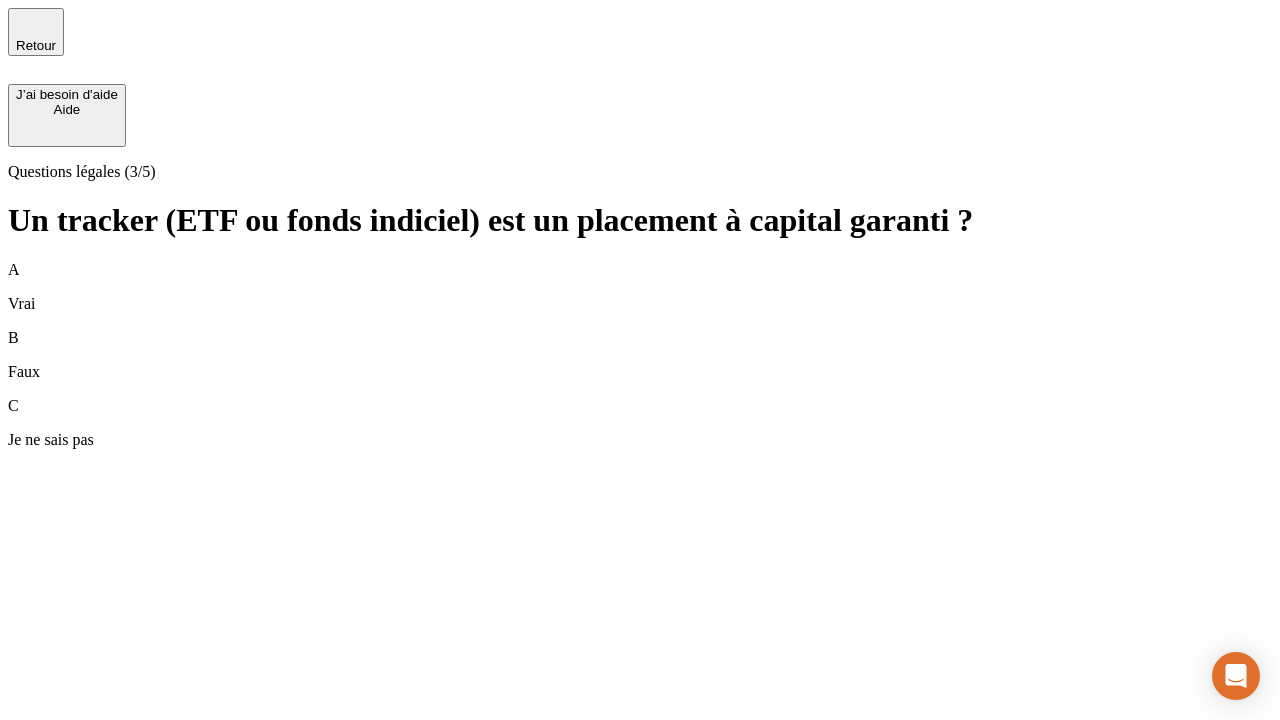 click on "B Faux" at bounding box center [640, 355] 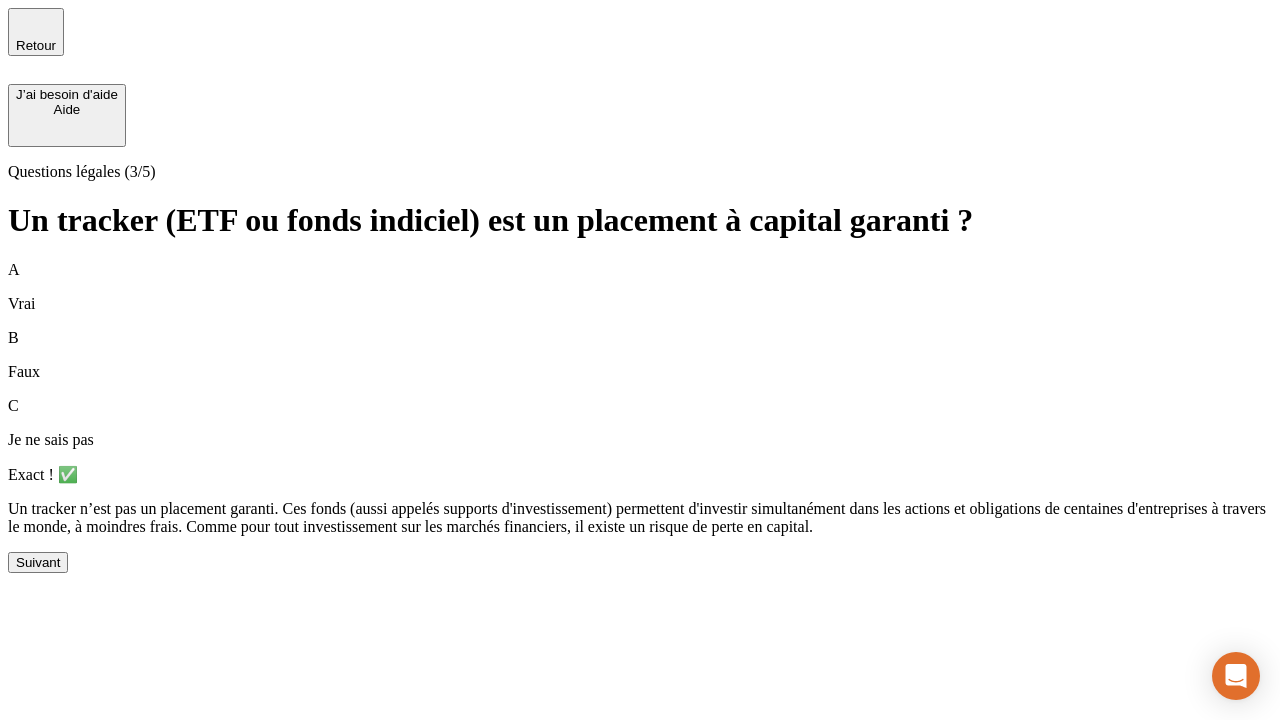 click on "Suivant" at bounding box center (38, 562) 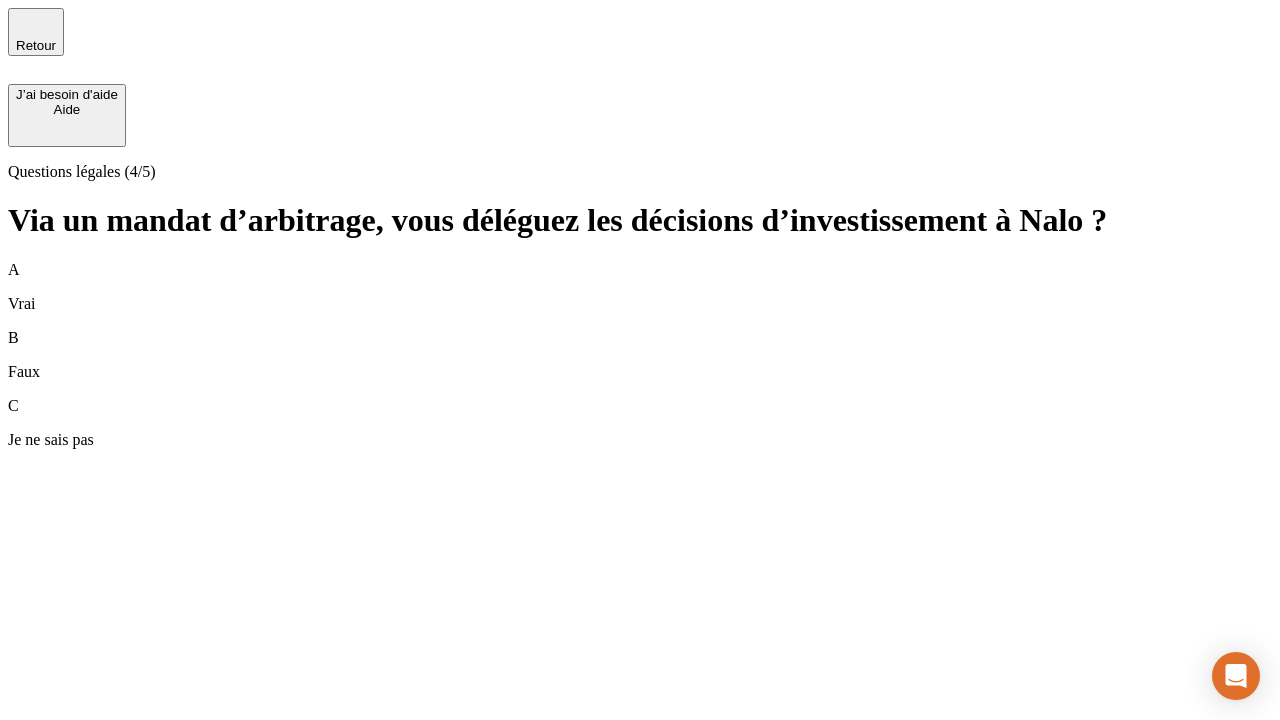 click on "A Vrai" at bounding box center (640, 287) 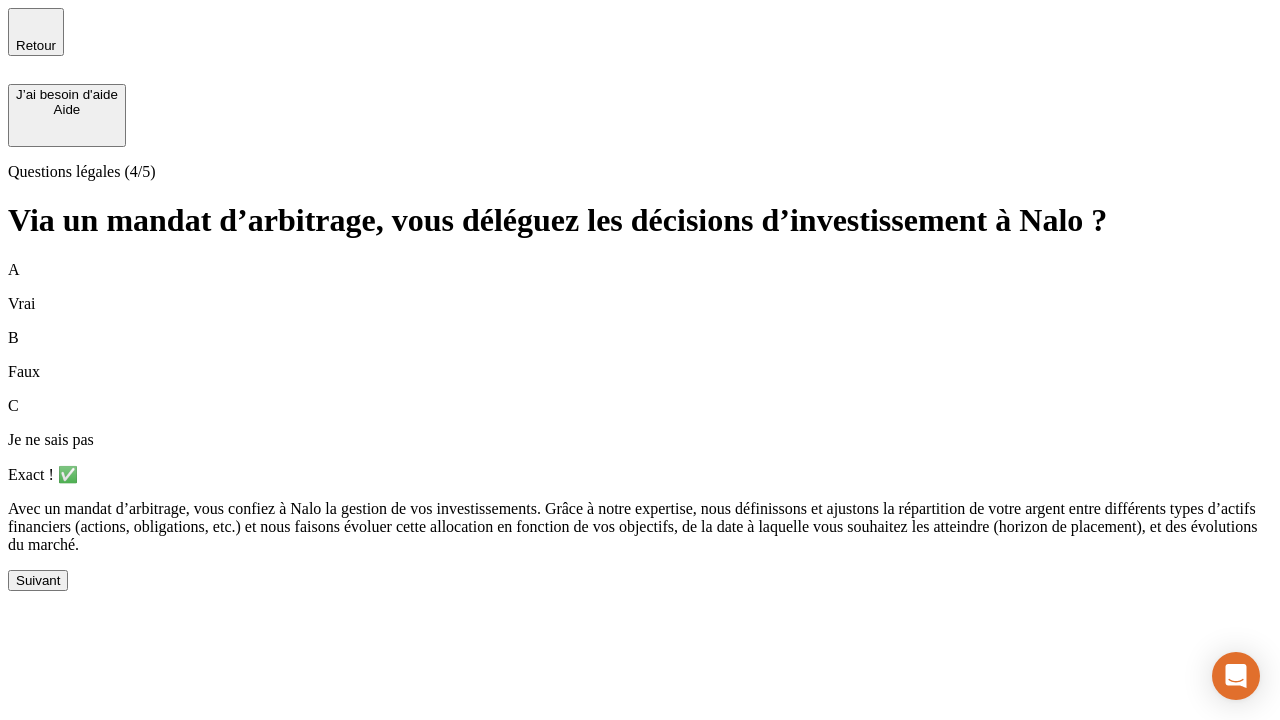 click on "Suivant" at bounding box center (38, 580) 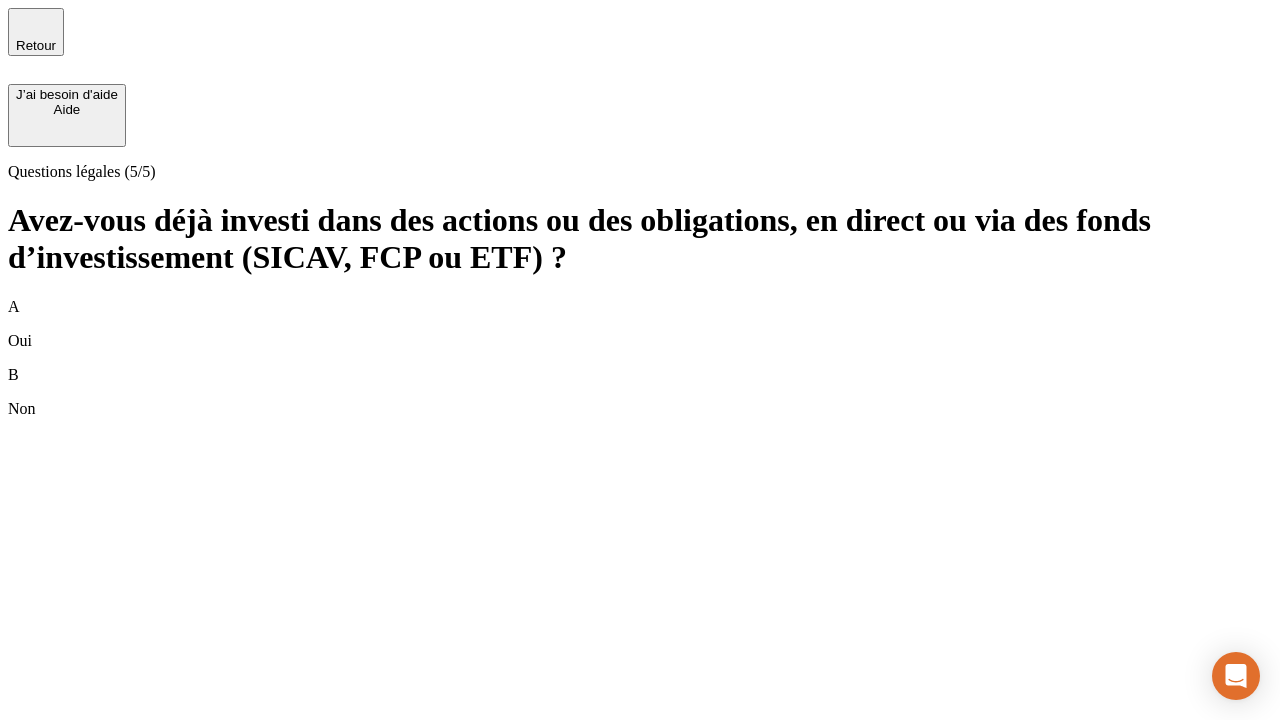 click on "B Non" at bounding box center (640, 392) 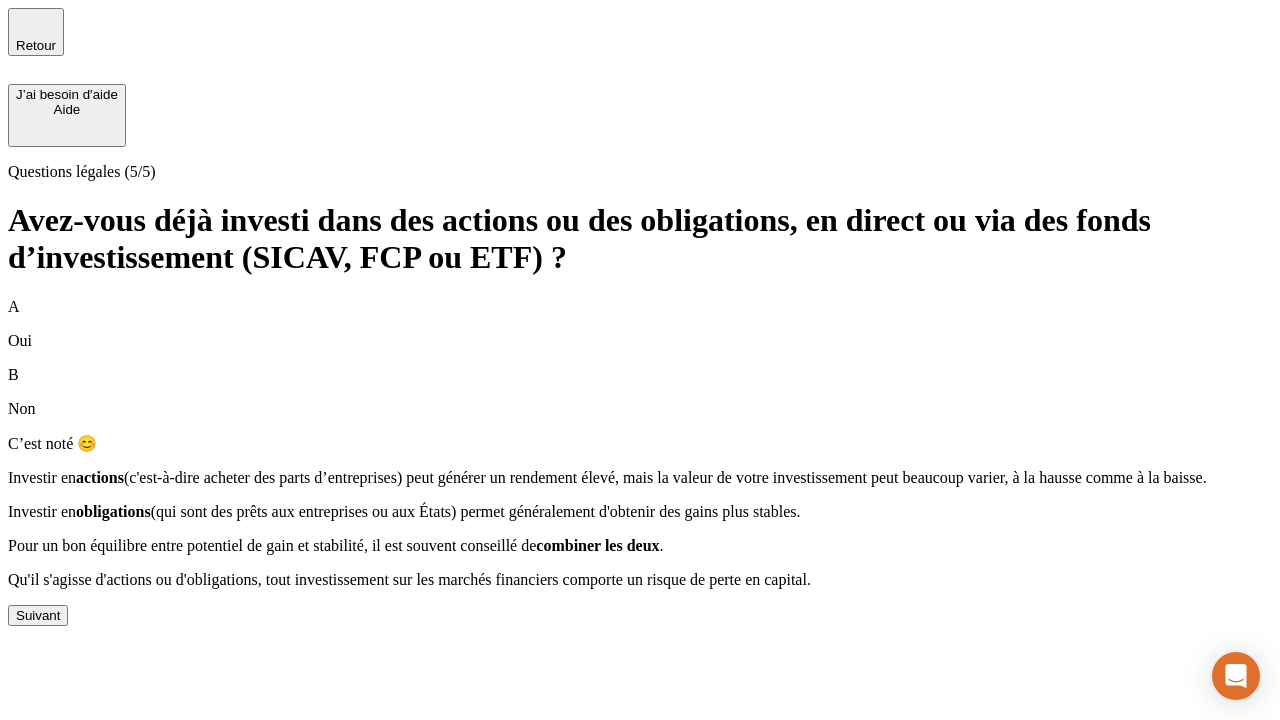 click on "Suivant" at bounding box center [38, 615] 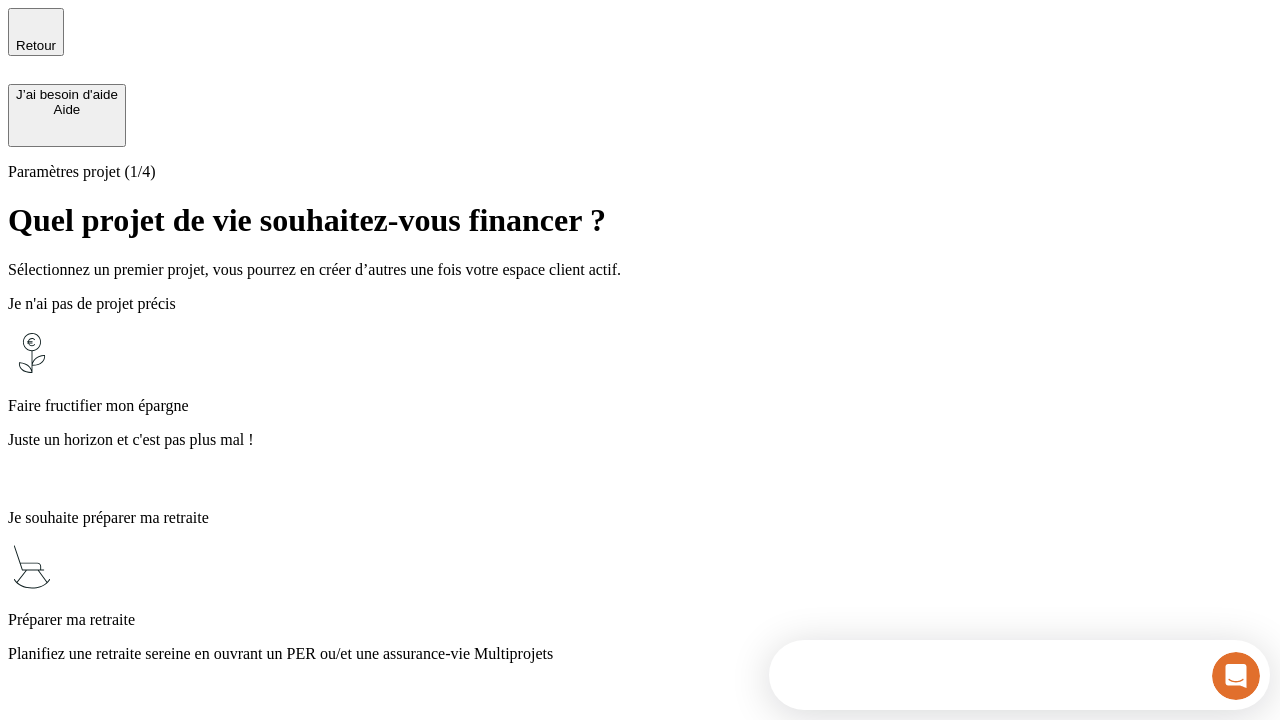 scroll, scrollTop: 713, scrollLeft: 0, axis: vertical 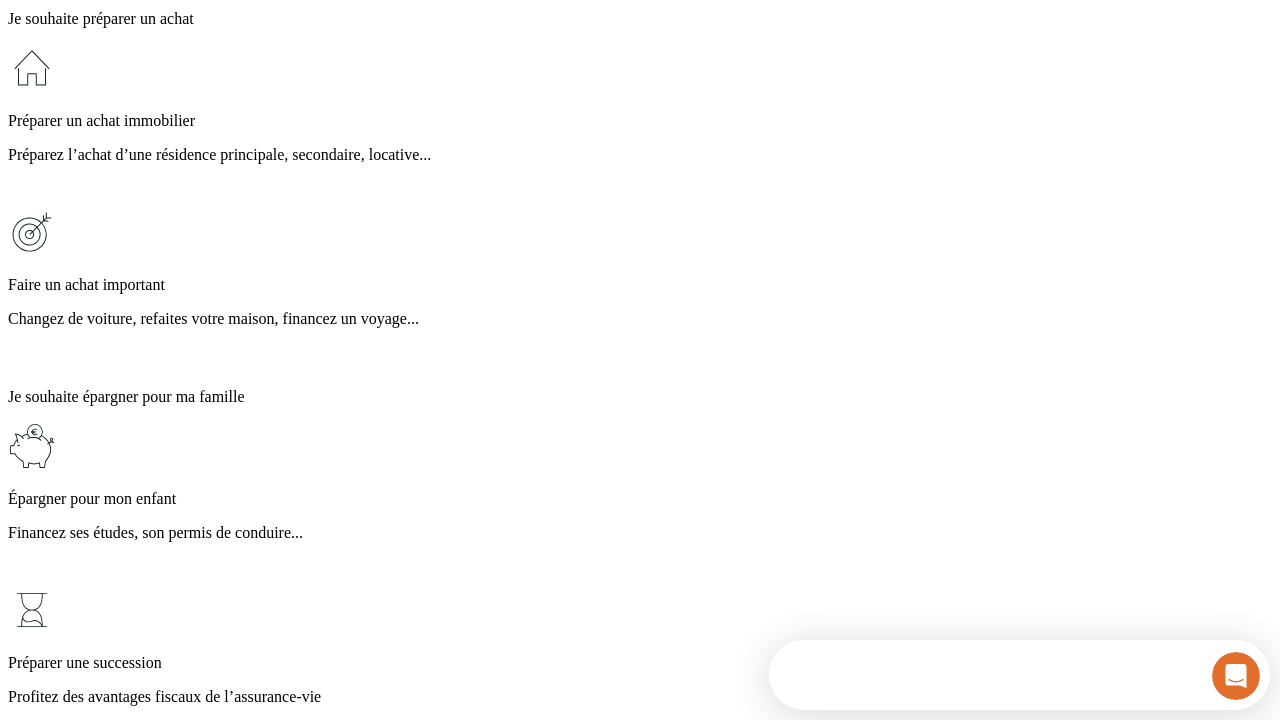 click on "Profitez des avantages fiscaux de l’assurance-vie" at bounding box center [640, 697] 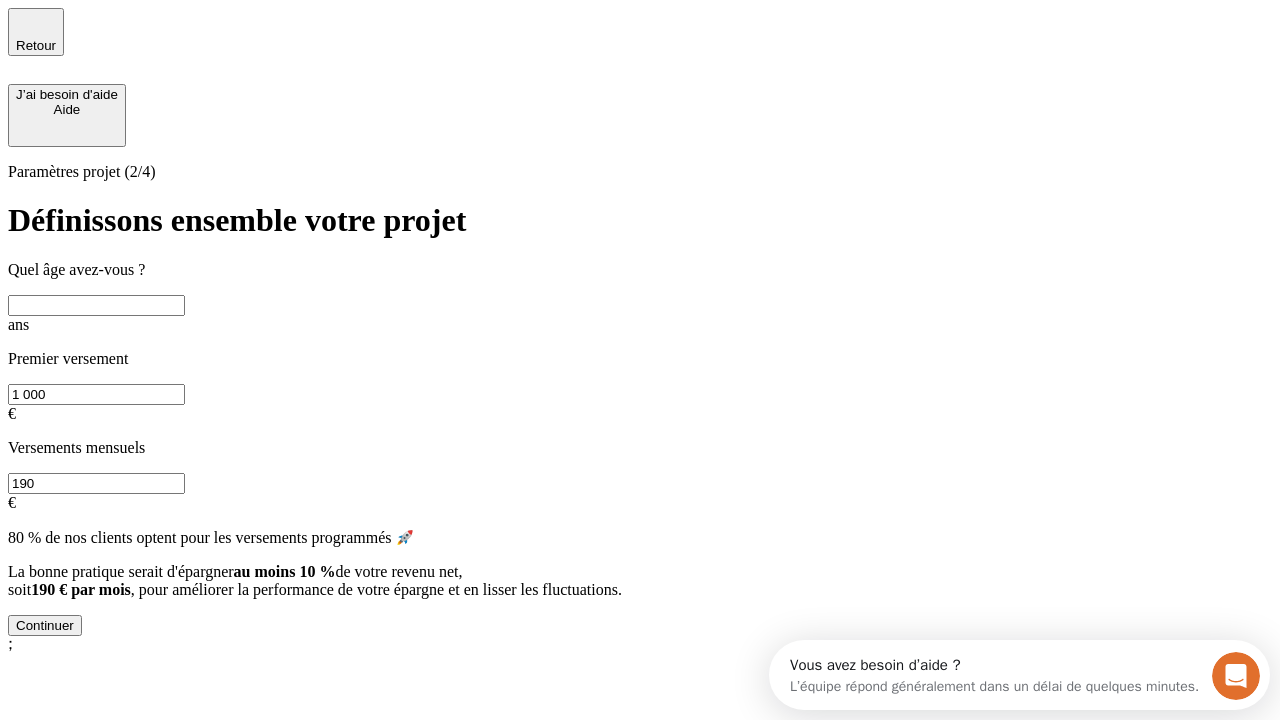 scroll, scrollTop: 0, scrollLeft: 0, axis: both 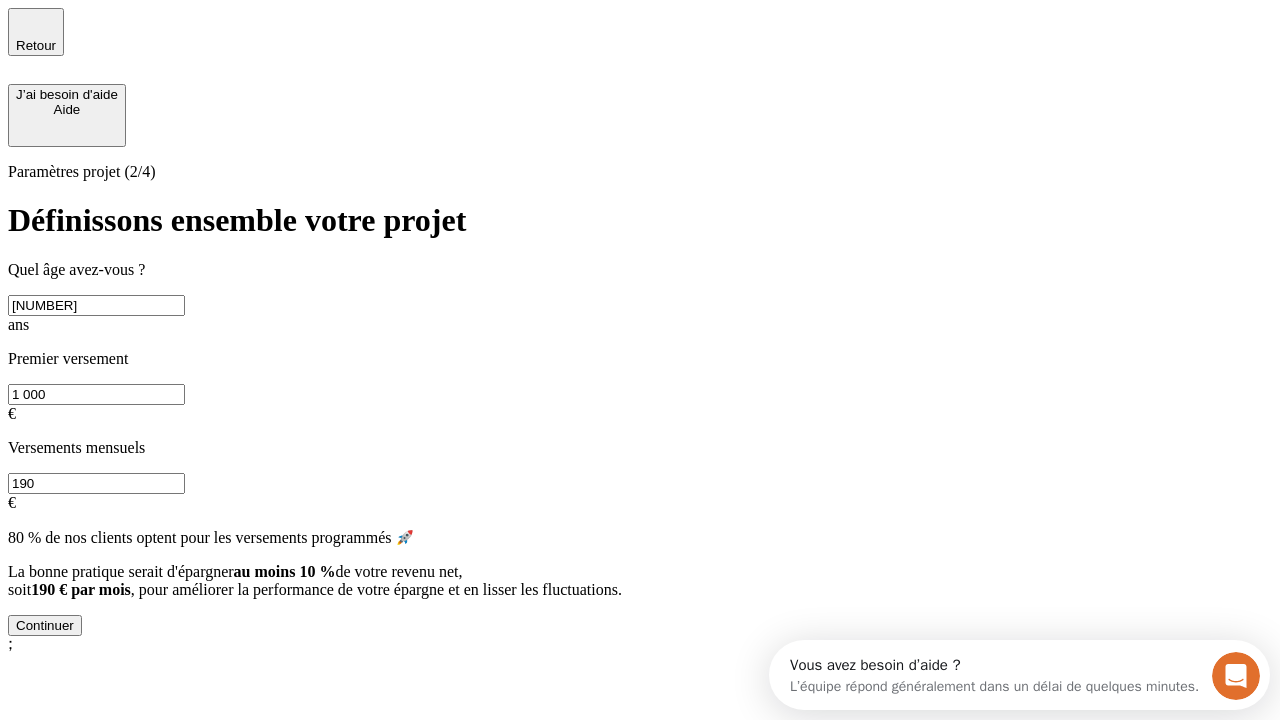 type on "[NUMBER]" 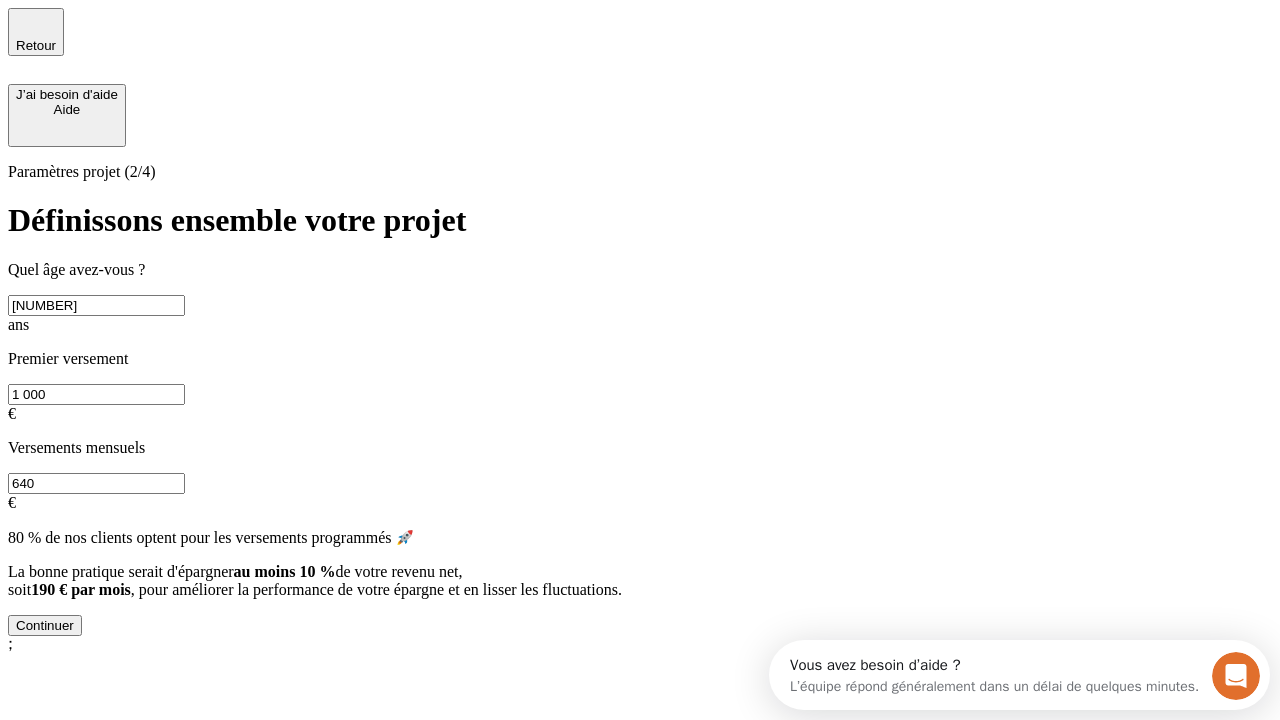 type on "640" 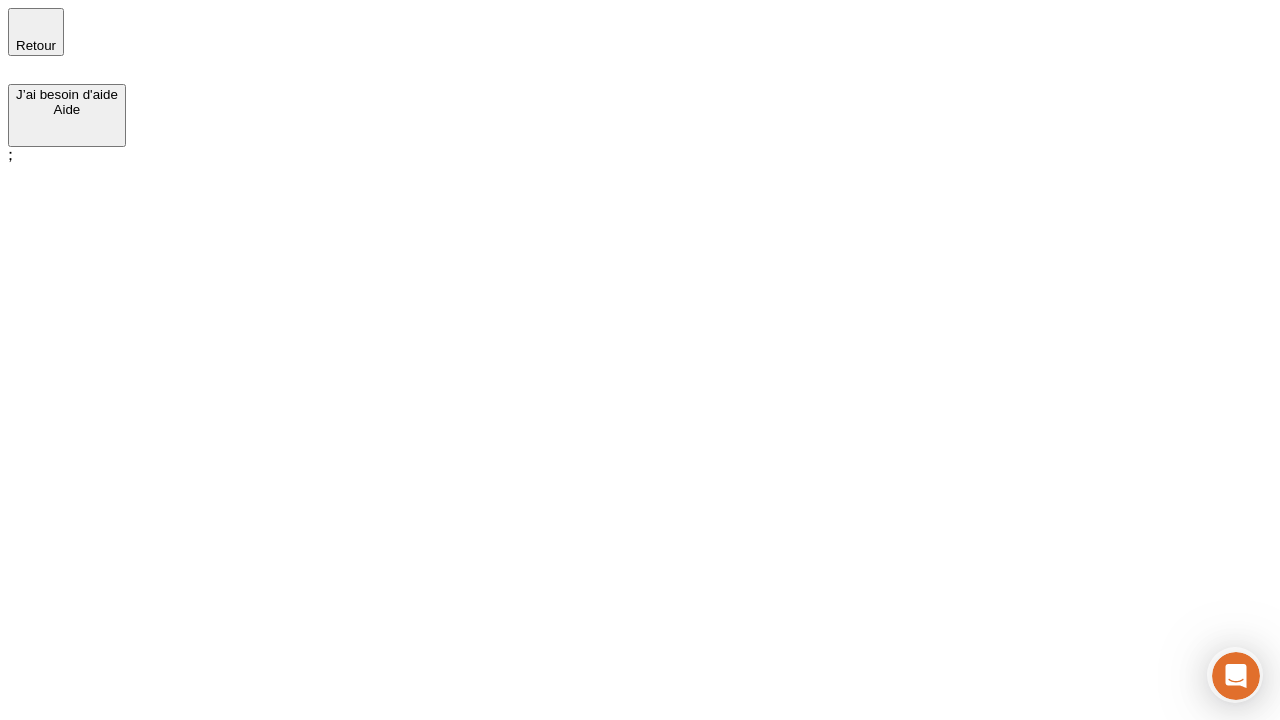 scroll, scrollTop: 0, scrollLeft: 0, axis: both 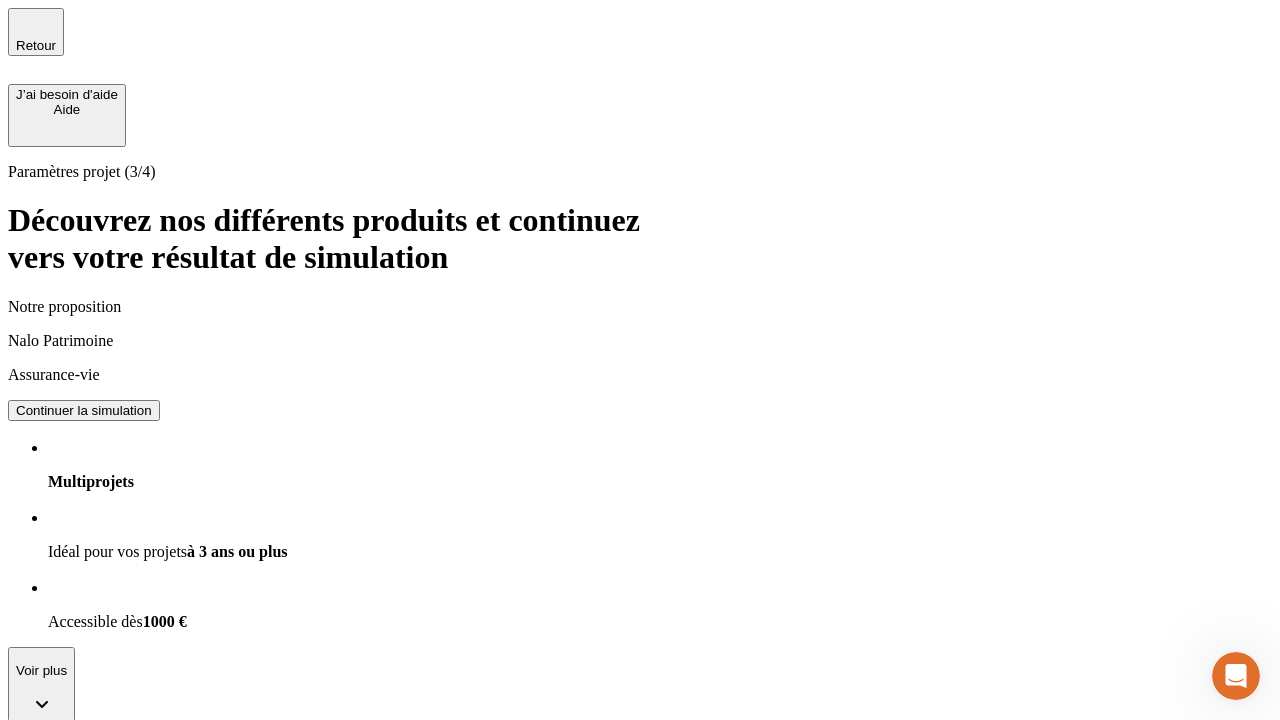 click on "Continuer la simulation" at bounding box center (84, 410) 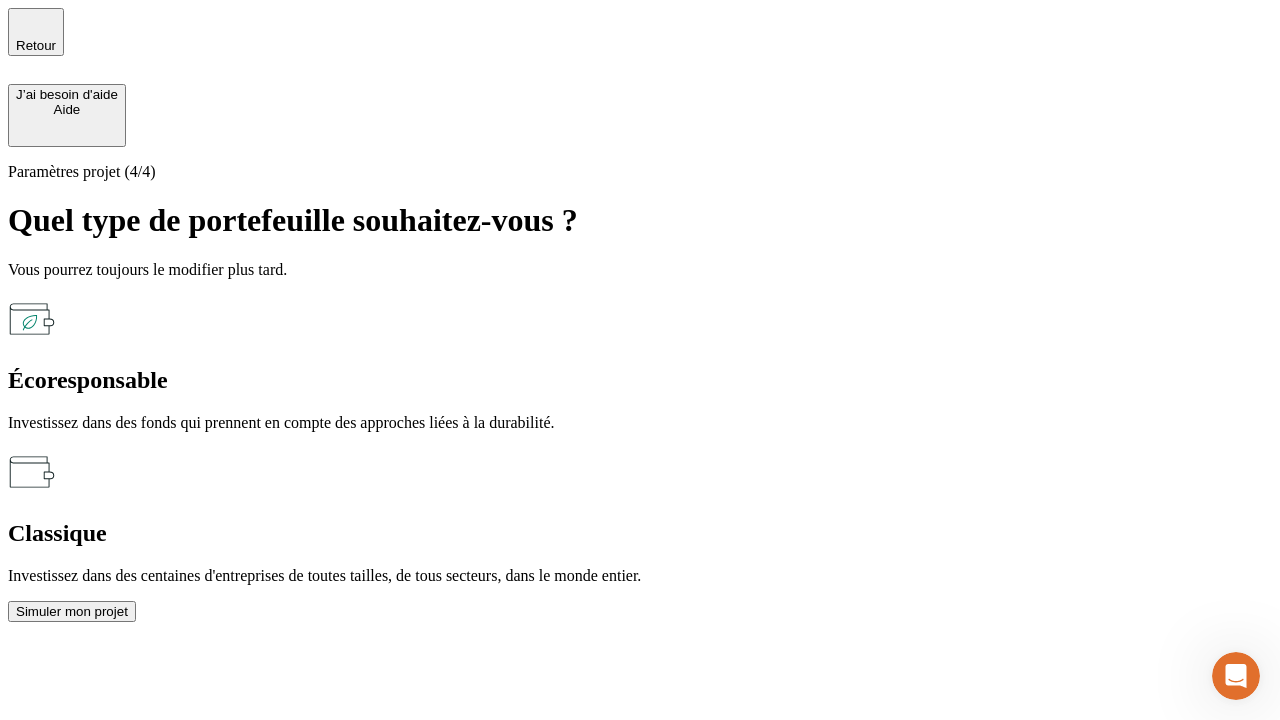 click on "Simuler mon projet" at bounding box center [72, 611] 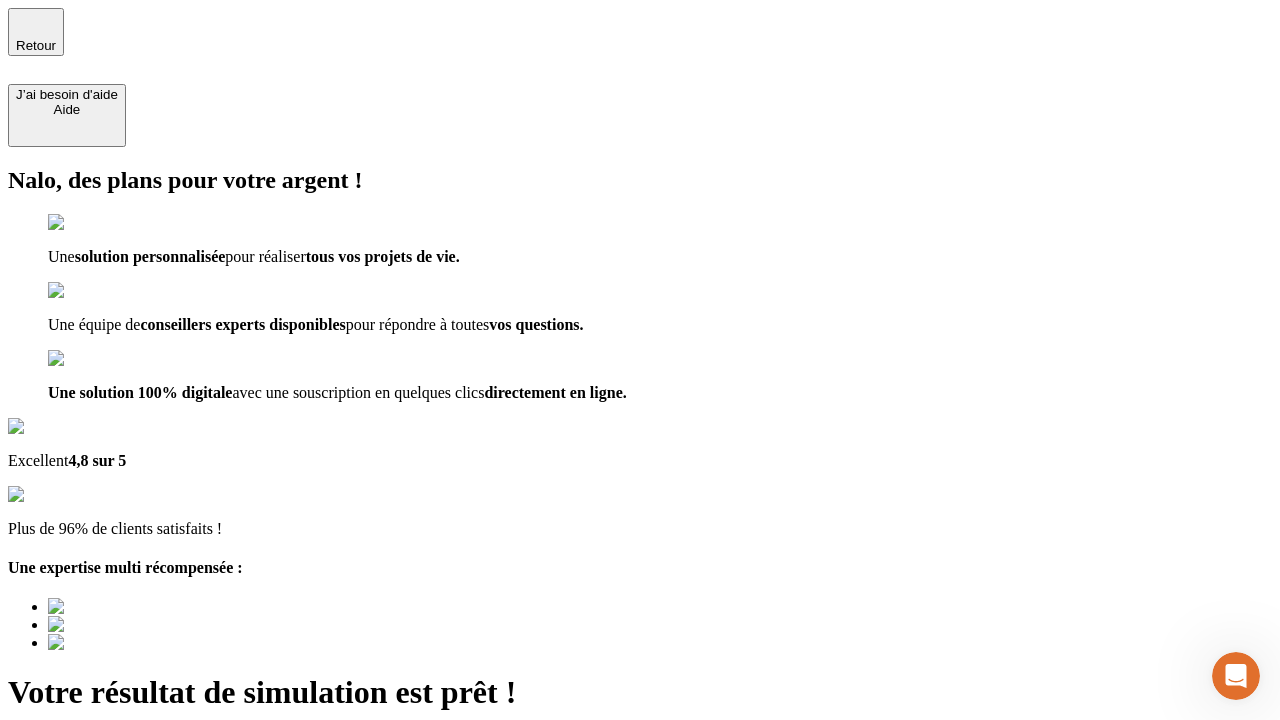 click on "Découvrir ma simulation" at bounding box center [87, 797] 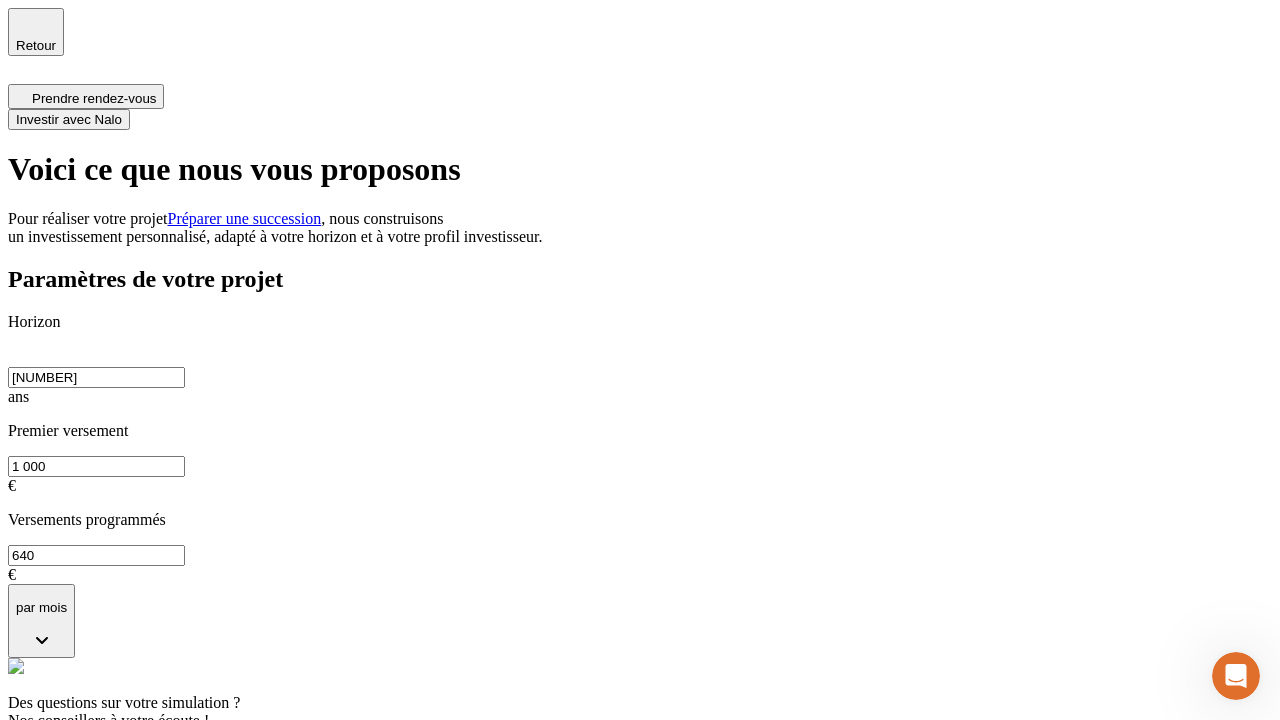 click on "Investir avec Nalo" at bounding box center (69, 119) 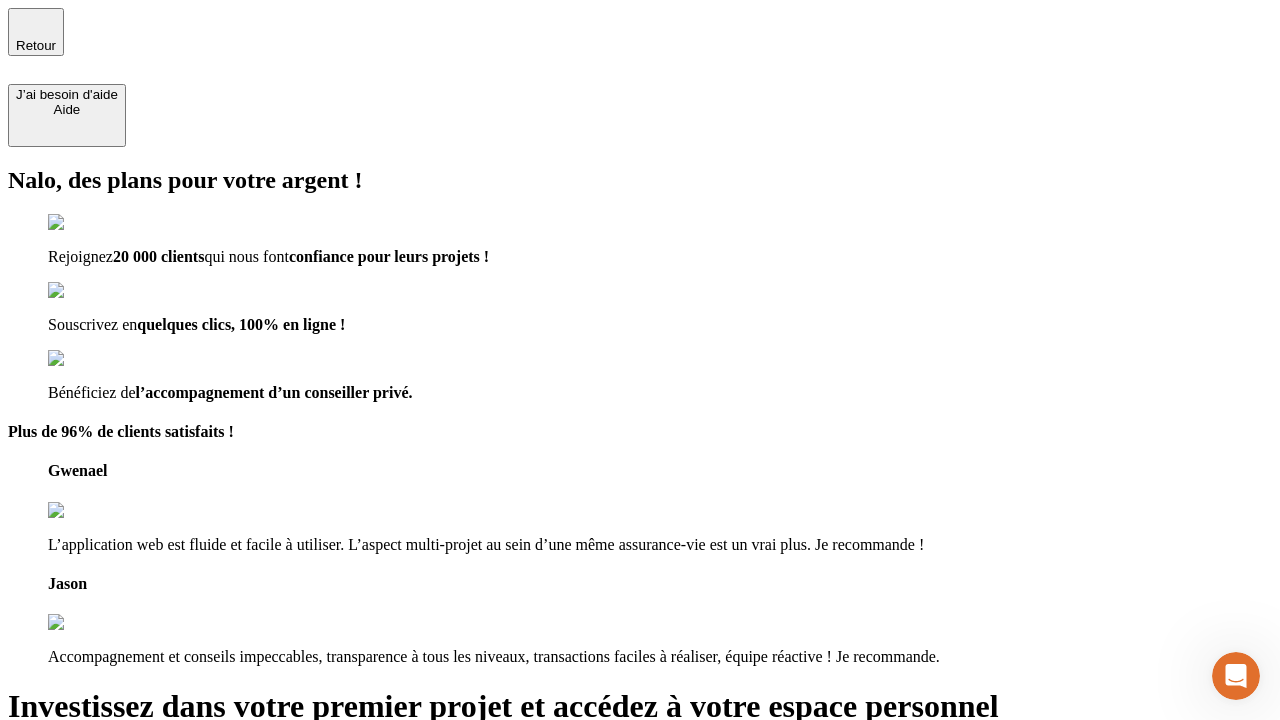 type on "testplaywright-[PERSON]@[DOMAIN].fr" 